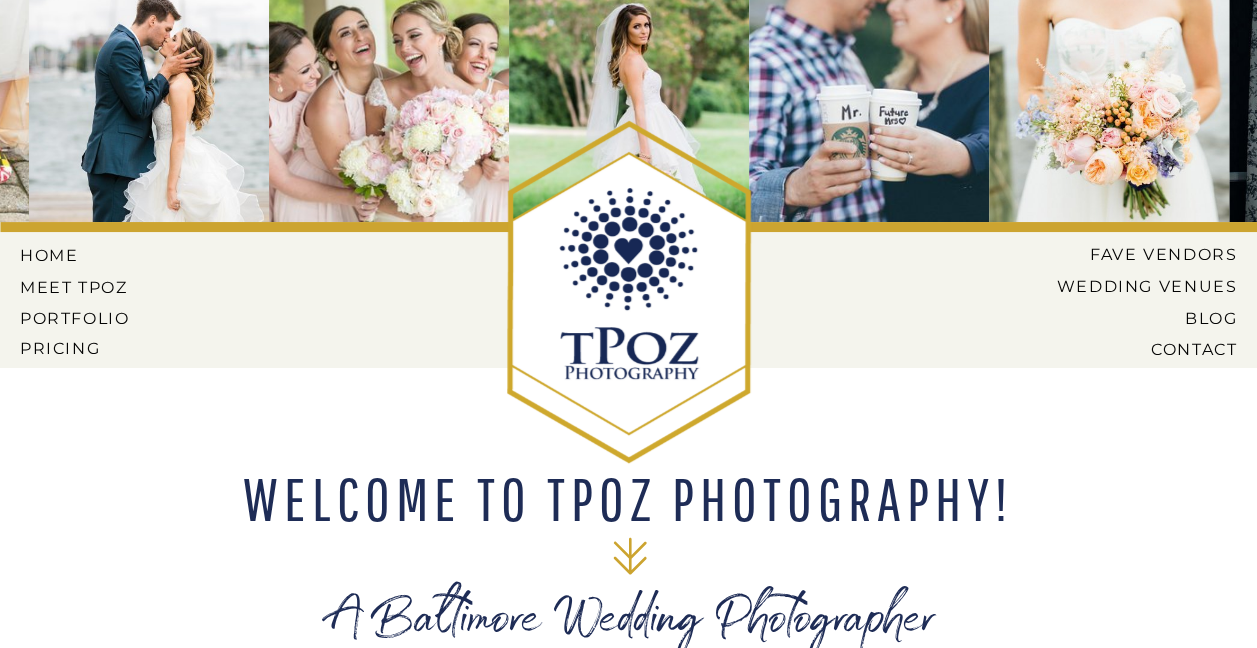 scroll, scrollTop: 0, scrollLeft: 0, axis: both 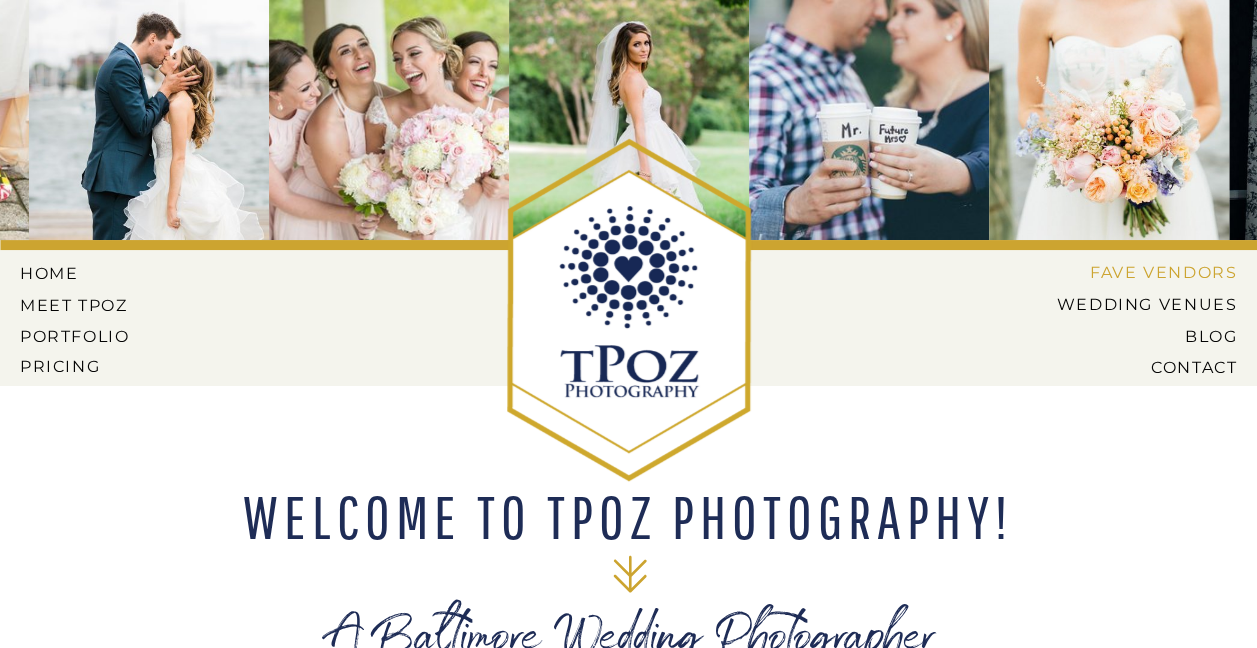 click on "Fave Vendors" at bounding box center [1155, 272] 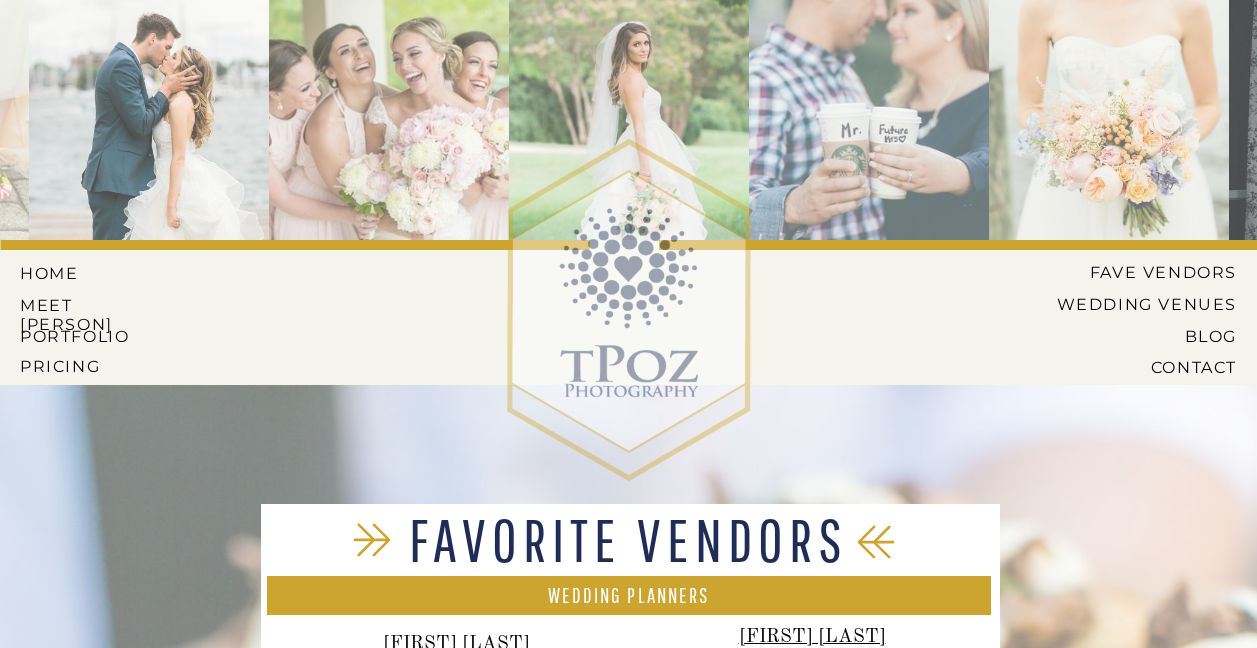 scroll, scrollTop: 0, scrollLeft: 0, axis: both 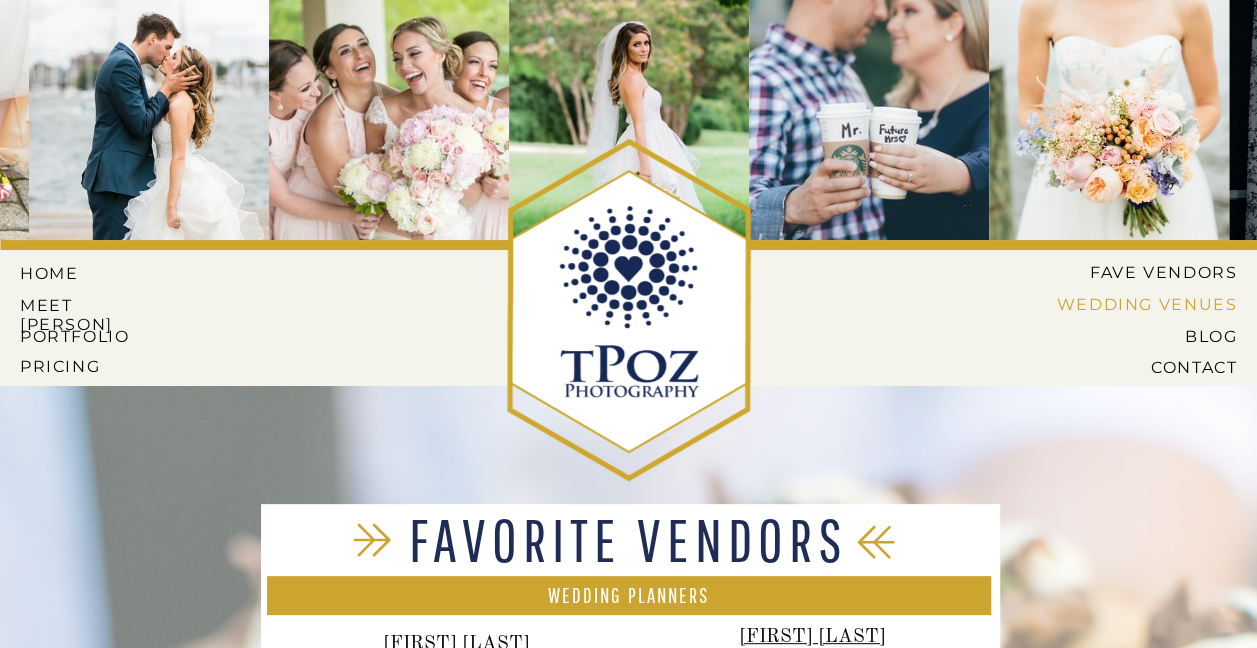 click on "Wedding Venues" at bounding box center (1131, 304) 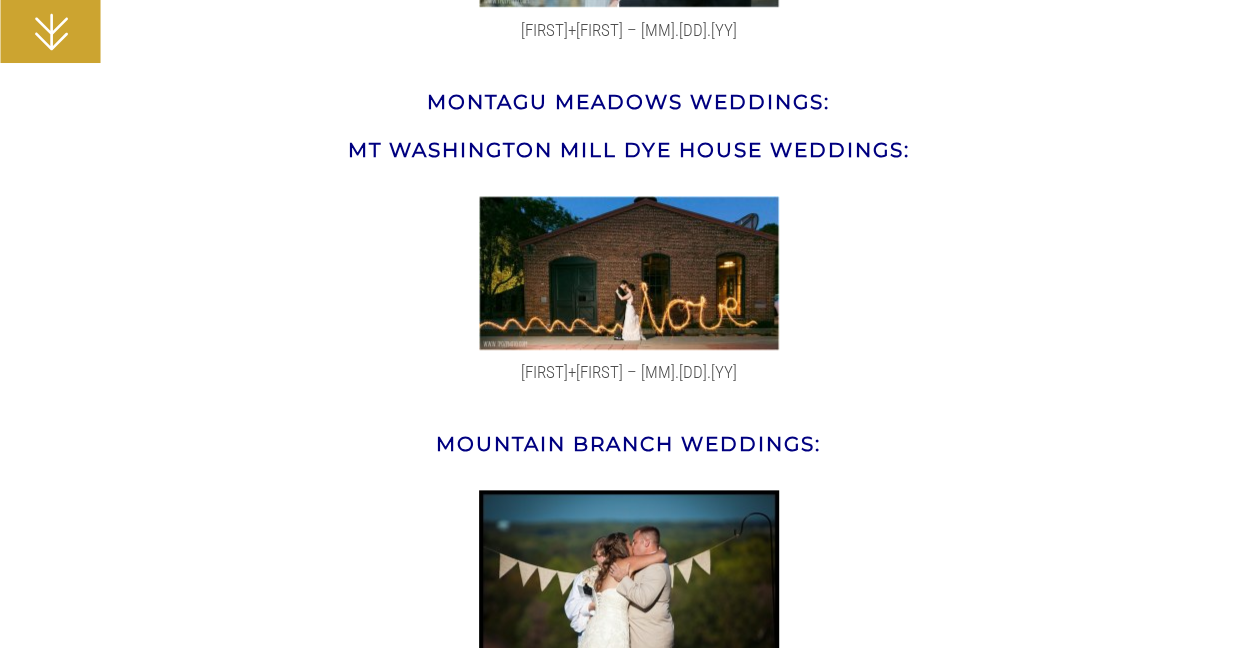 scroll, scrollTop: 27200, scrollLeft: 0, axis: vertical 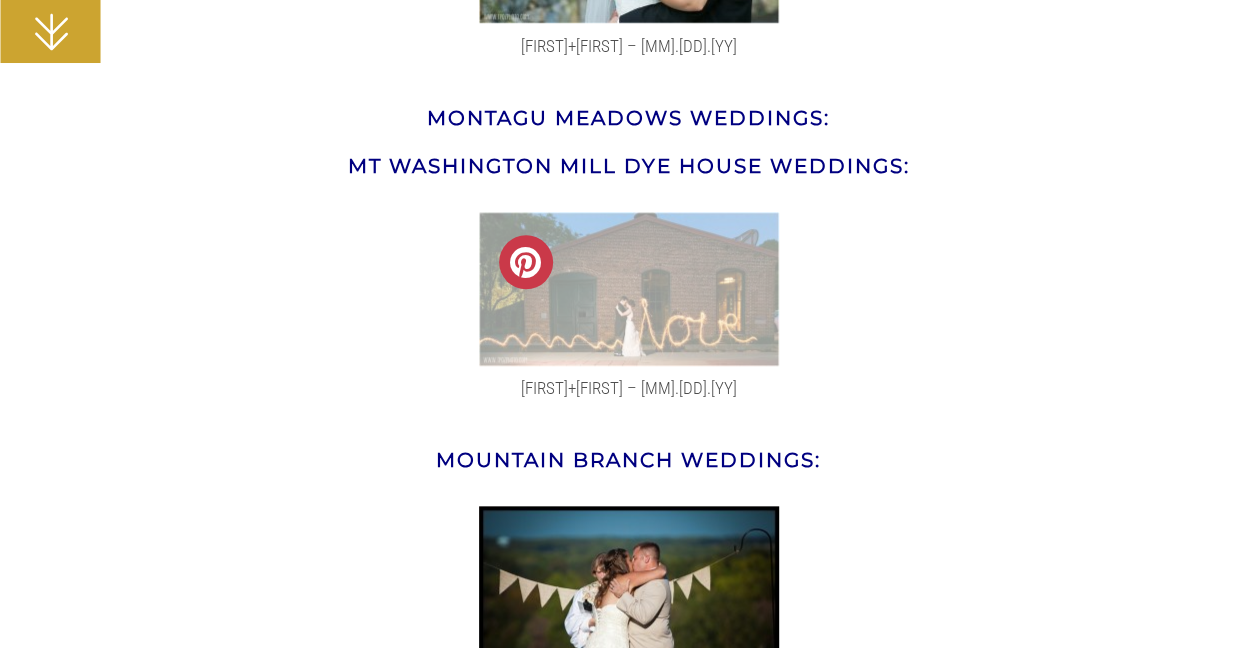 click at bounding box center (629, 289) 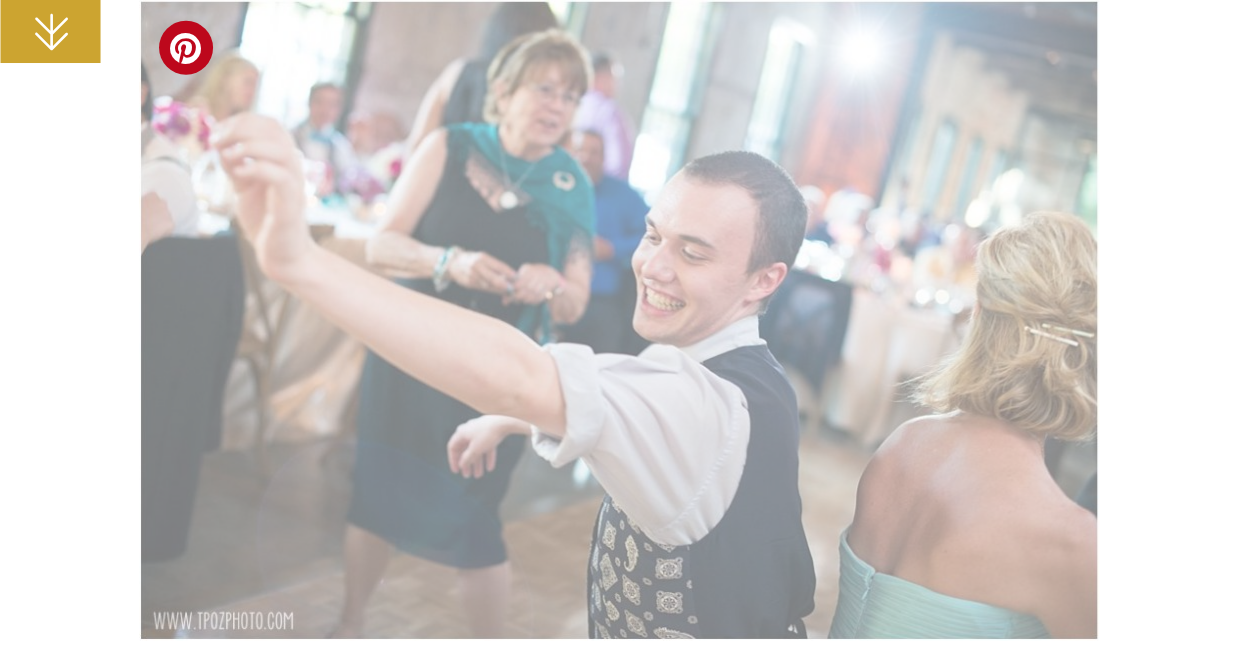 scroll, scrollTop: 36300, scrollLeft: 0, axis: vertical 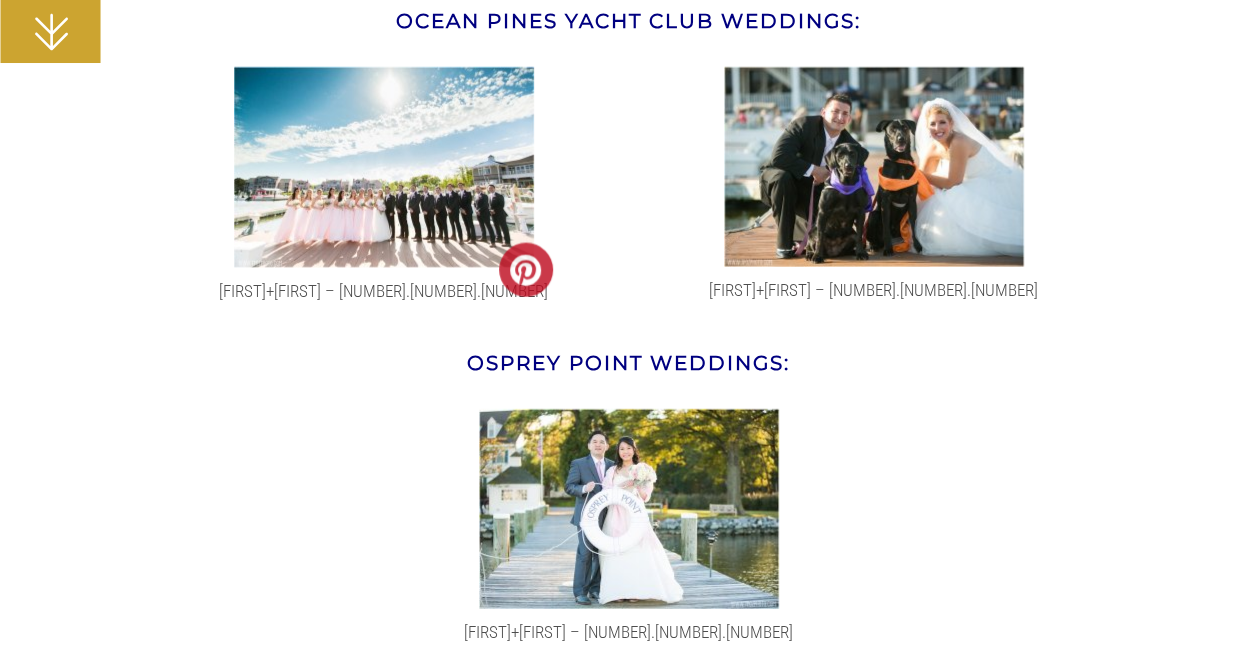 click at bounding box center (629, 898) 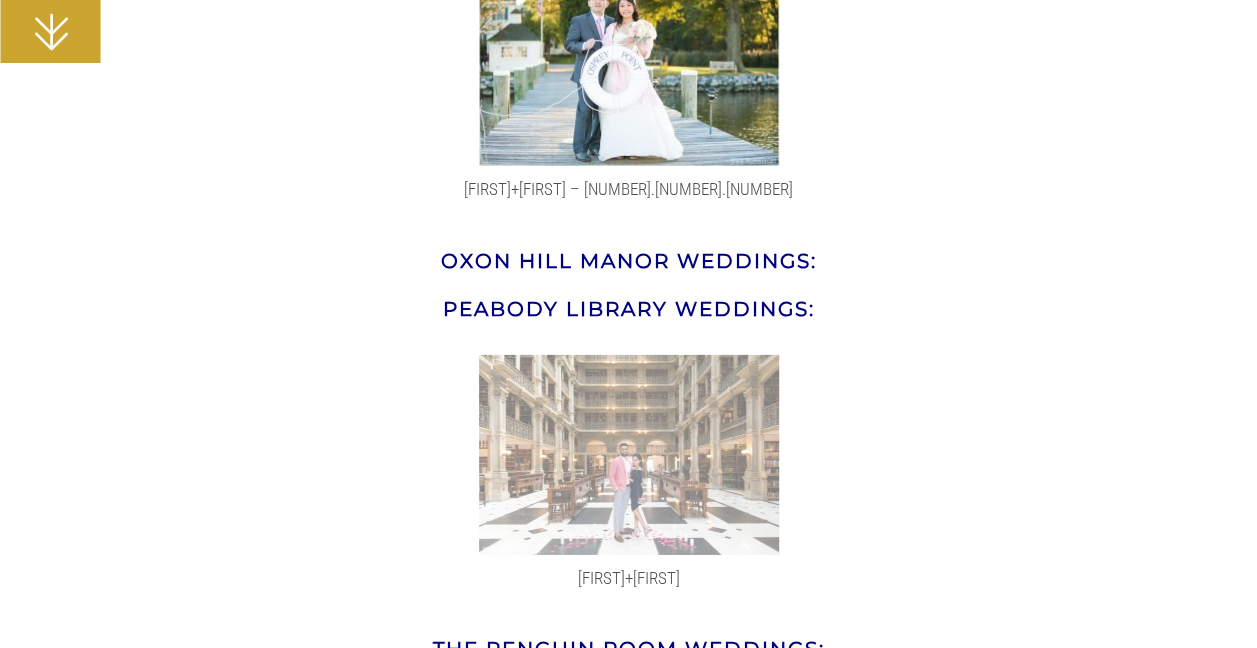 scroll, scrollTop: 29600, scrollLeft: 0, axis: vertical 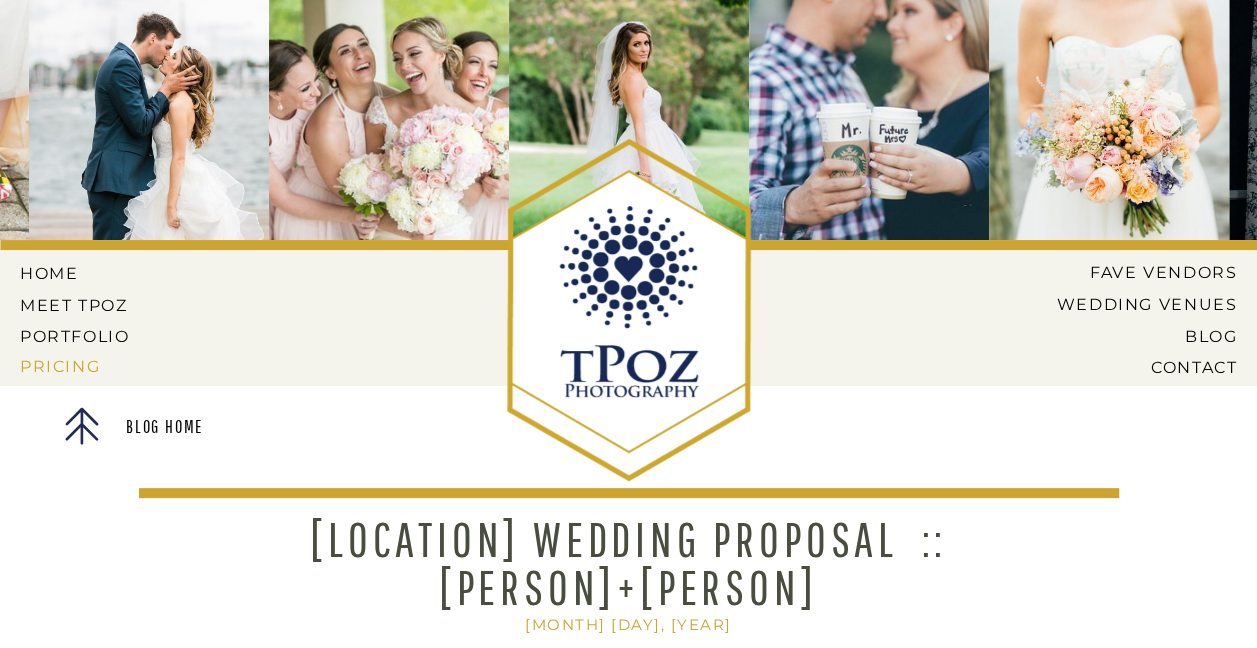 click on "Pricing" at bounding box center (77, 366) 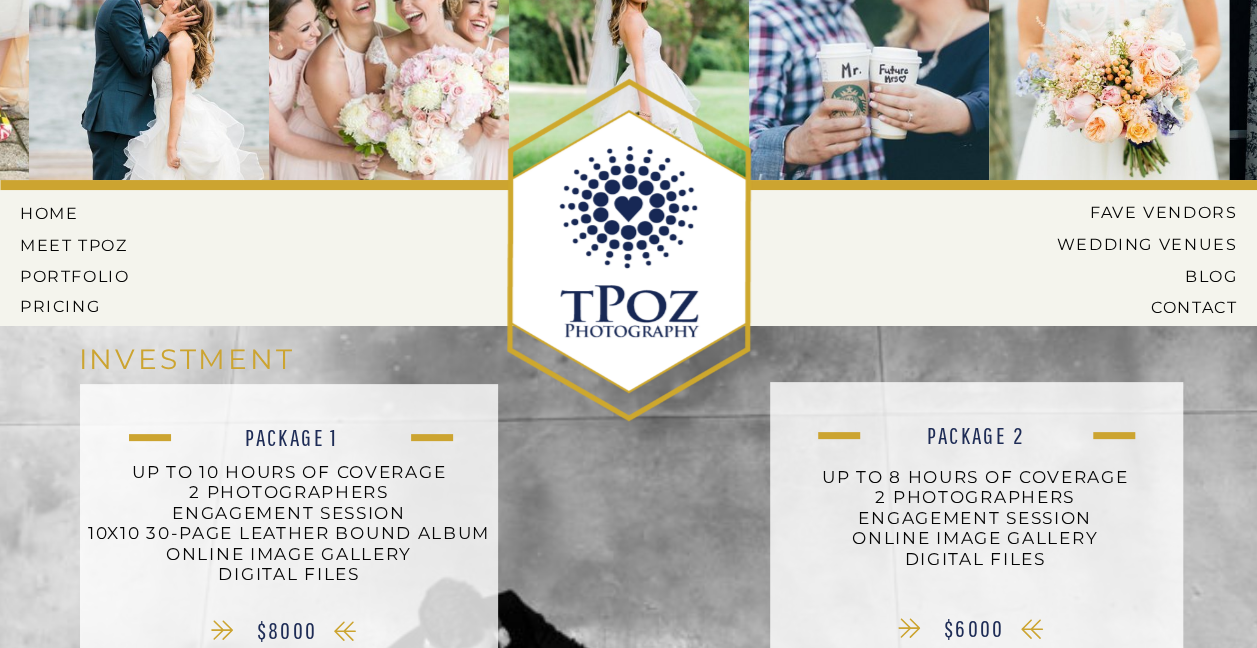 scroll, scrollTop: 0, scrollLeft: 0, axis: both 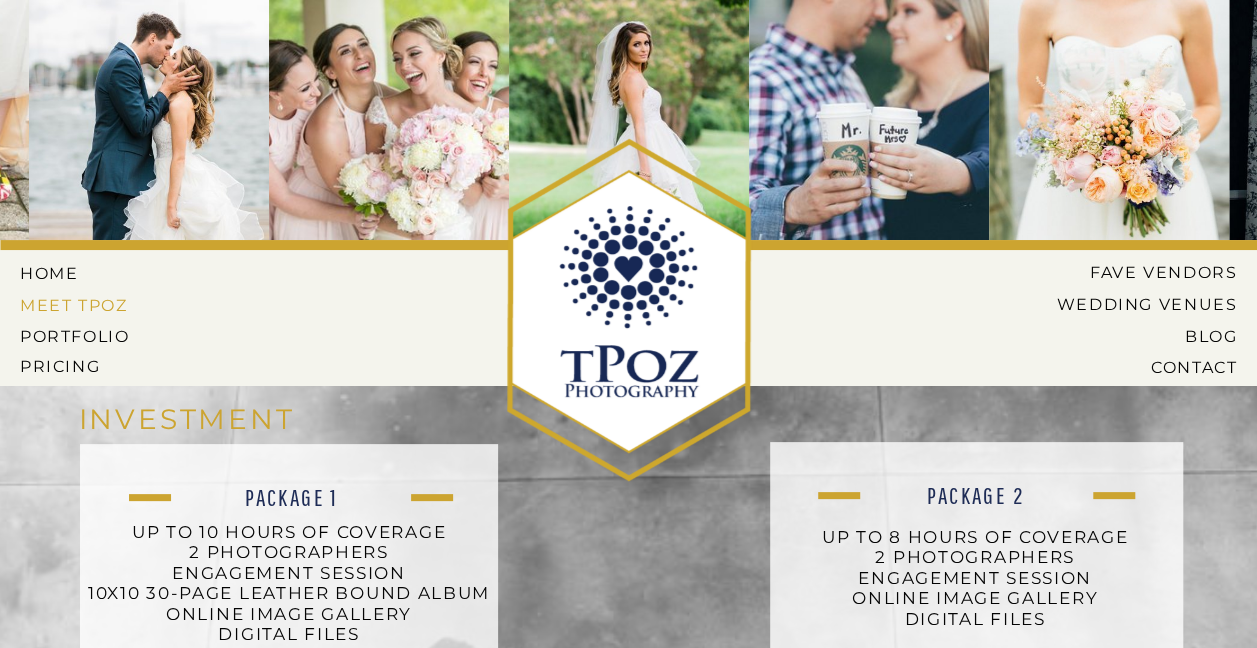 click on "MEET tPoz" at bounding box center [74, 305] 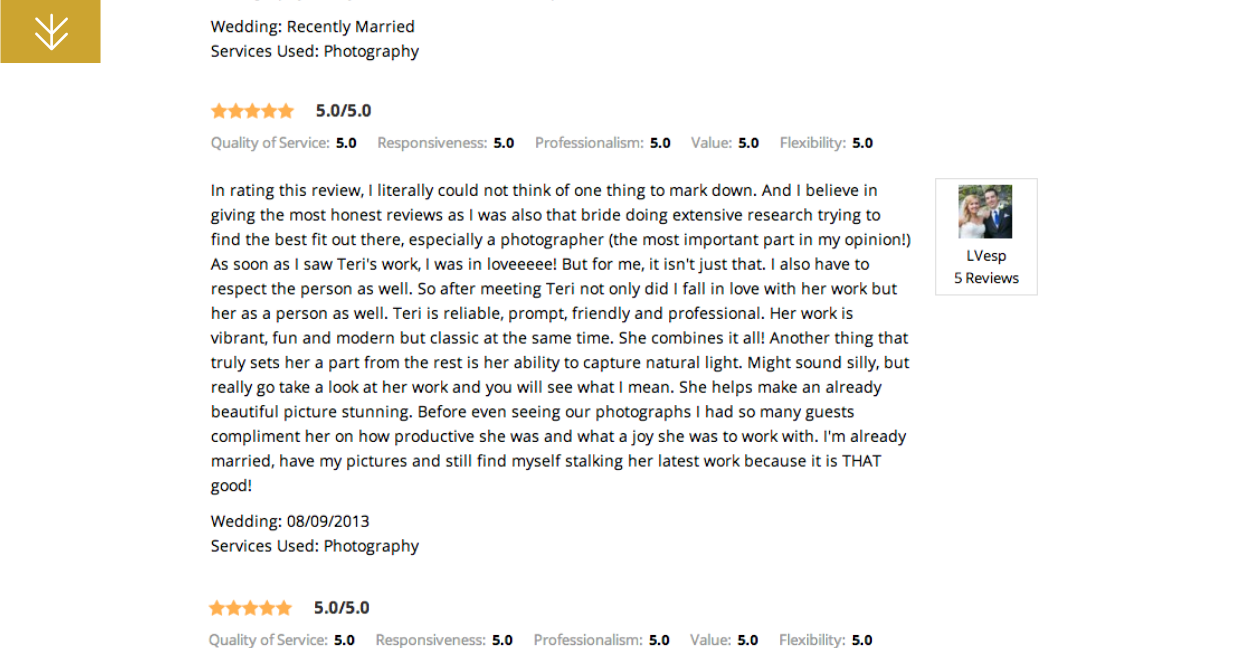 scroll, scrollTop: 3900, scrollLeft: 0, axis: vertical 